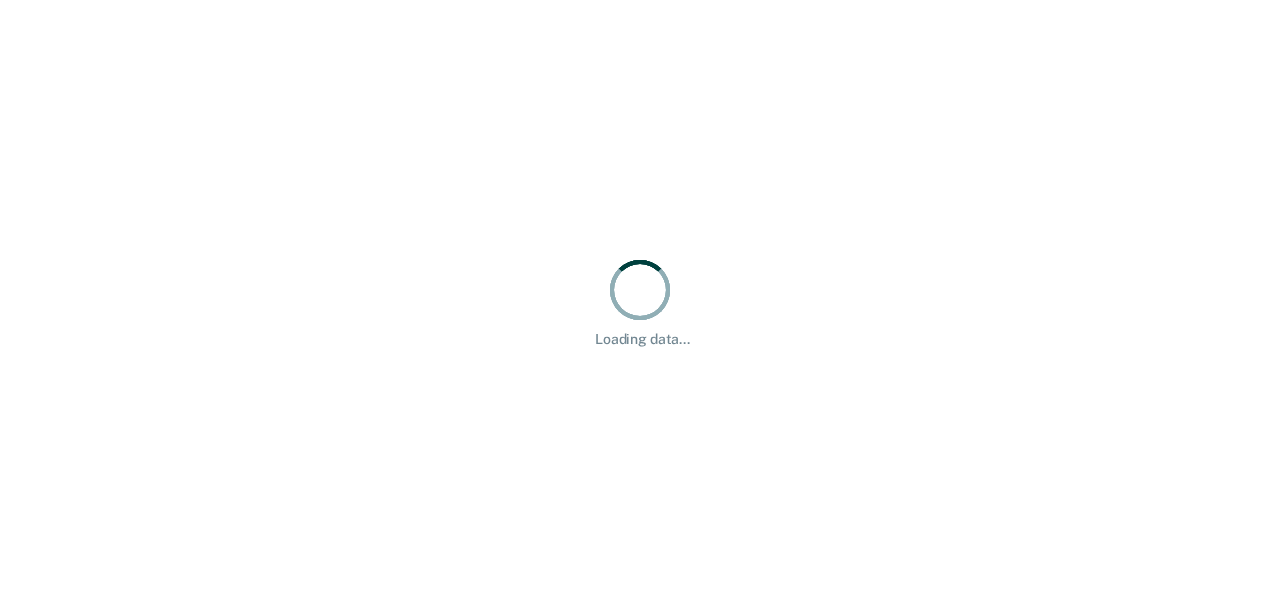 scroll, scrollTop: 0, scrollLeft: 0, axis: both 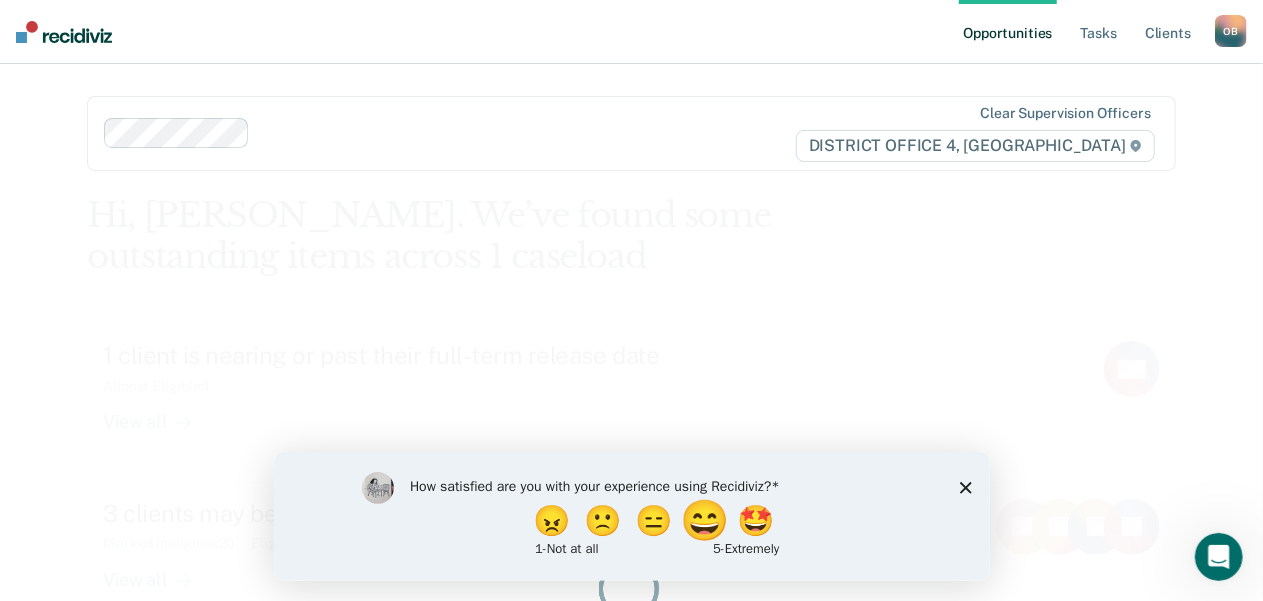 click on "😄" at bounding box center (706, 520) 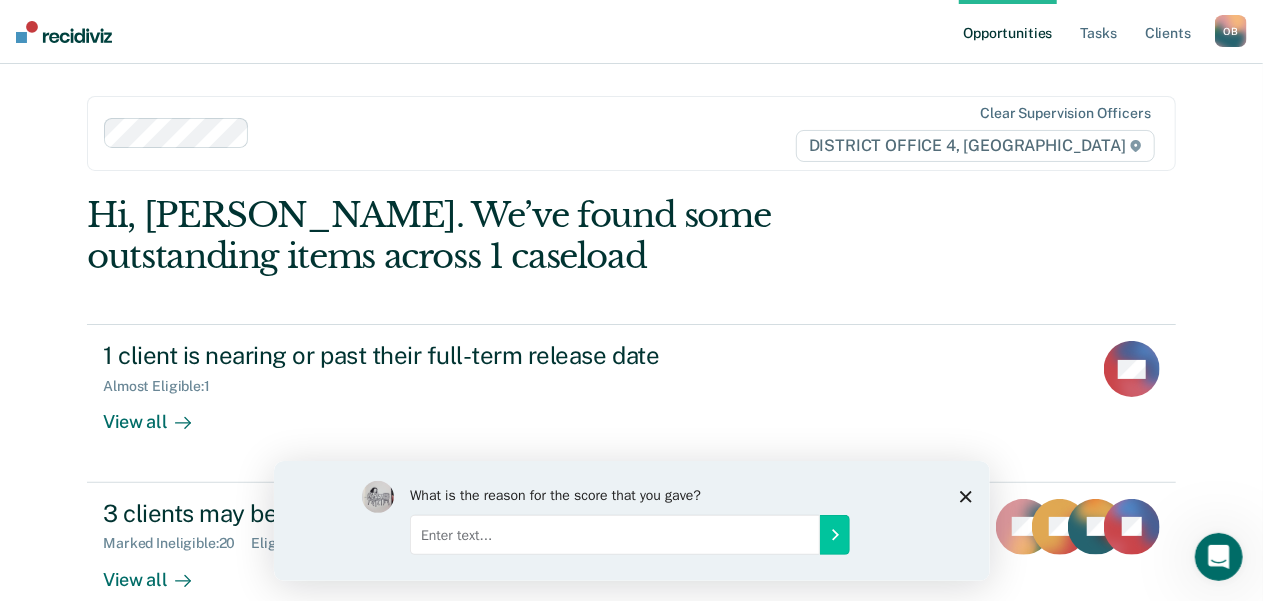 click on "What is the reason for the score that you gave?" at bounding box center (631, 520) 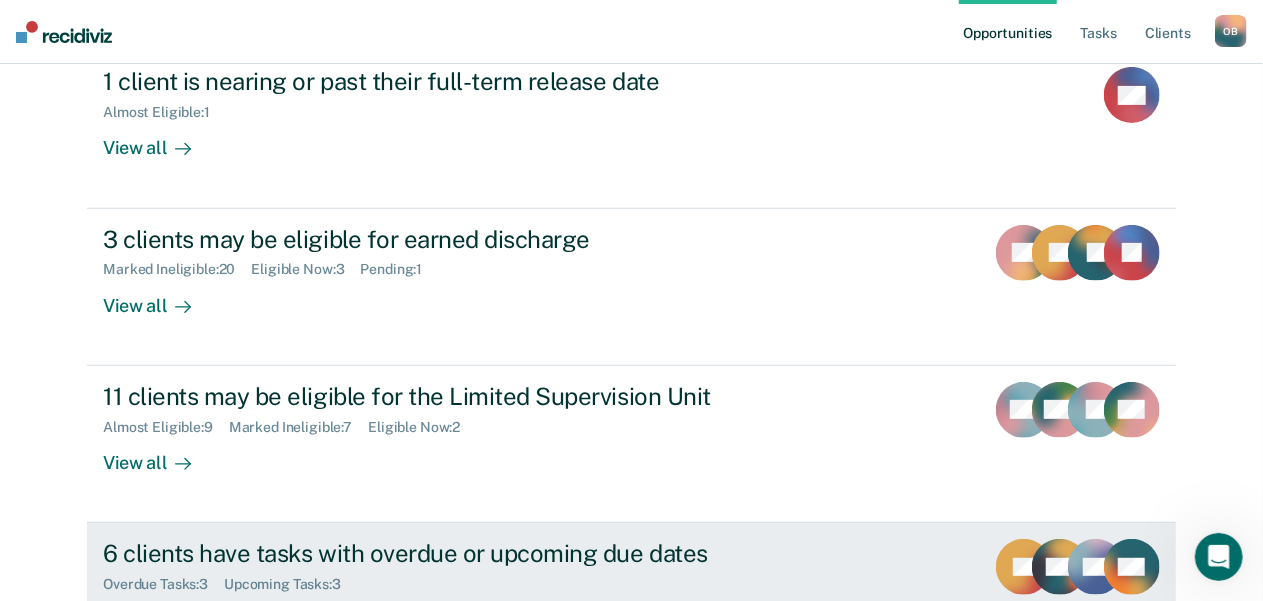 scroll, scrollTop: 430, scrollLeft: 0, axis: vertical 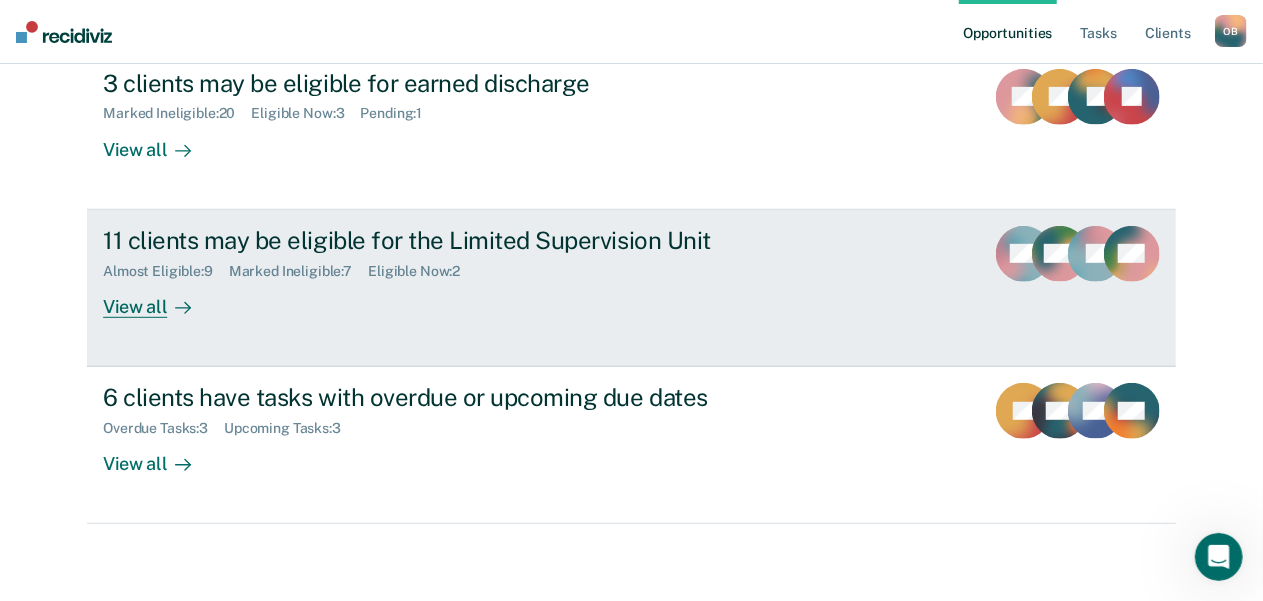 click on "View all" at bounding box center (159, 298) 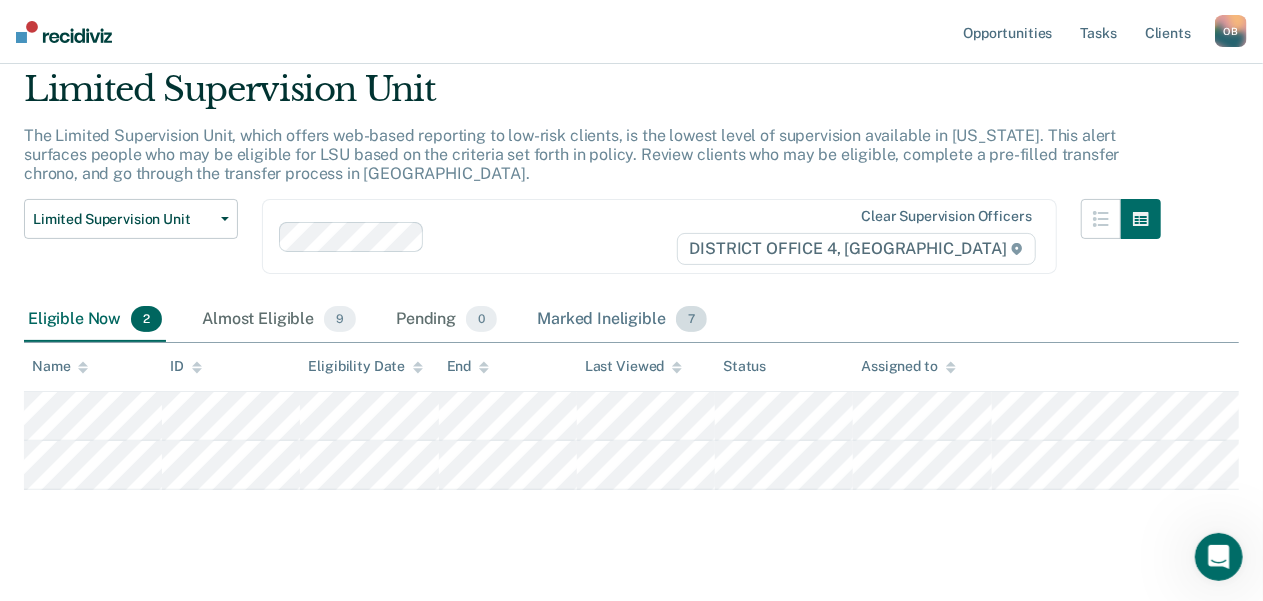 scroll, scrollTop: 116, scrollLeft: 0, axis: vertical 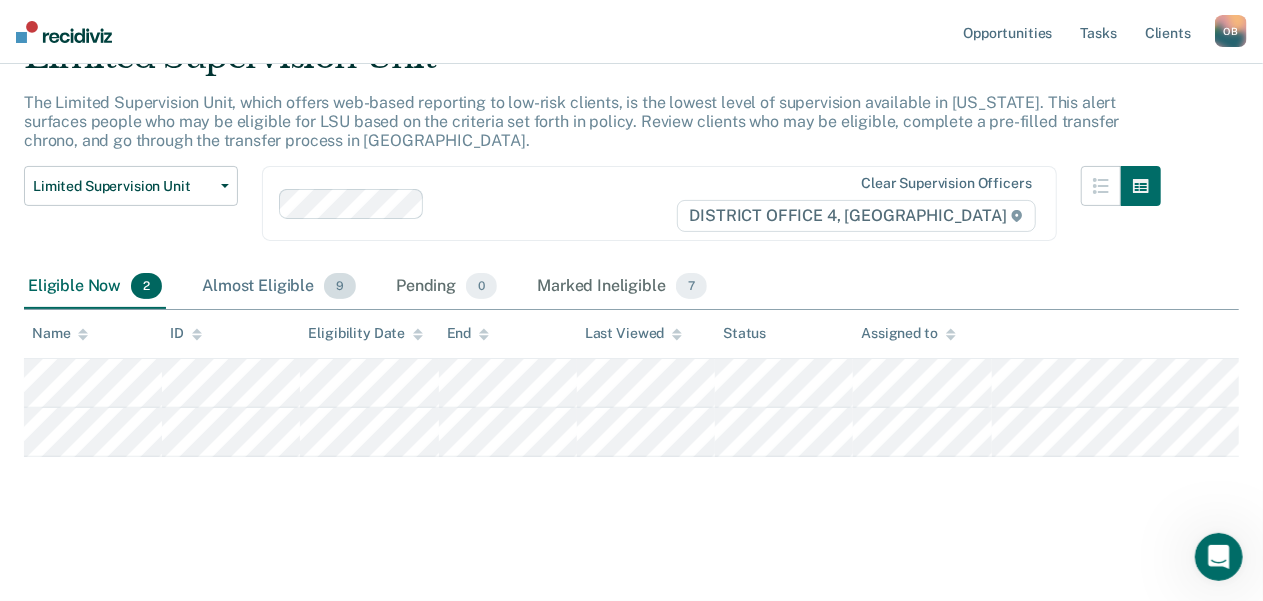 click on "Almost Eligible 9" at bounding box center (279, 287) 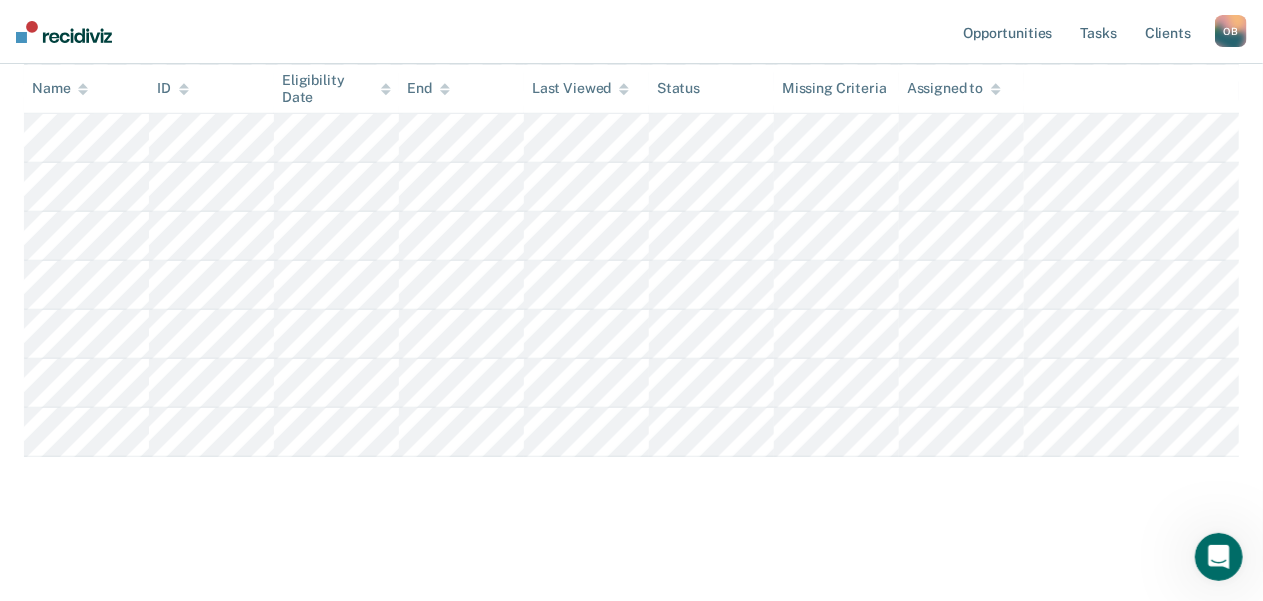 scroll, scrollTop: 516, scrollLeft: 0, axis: vertical 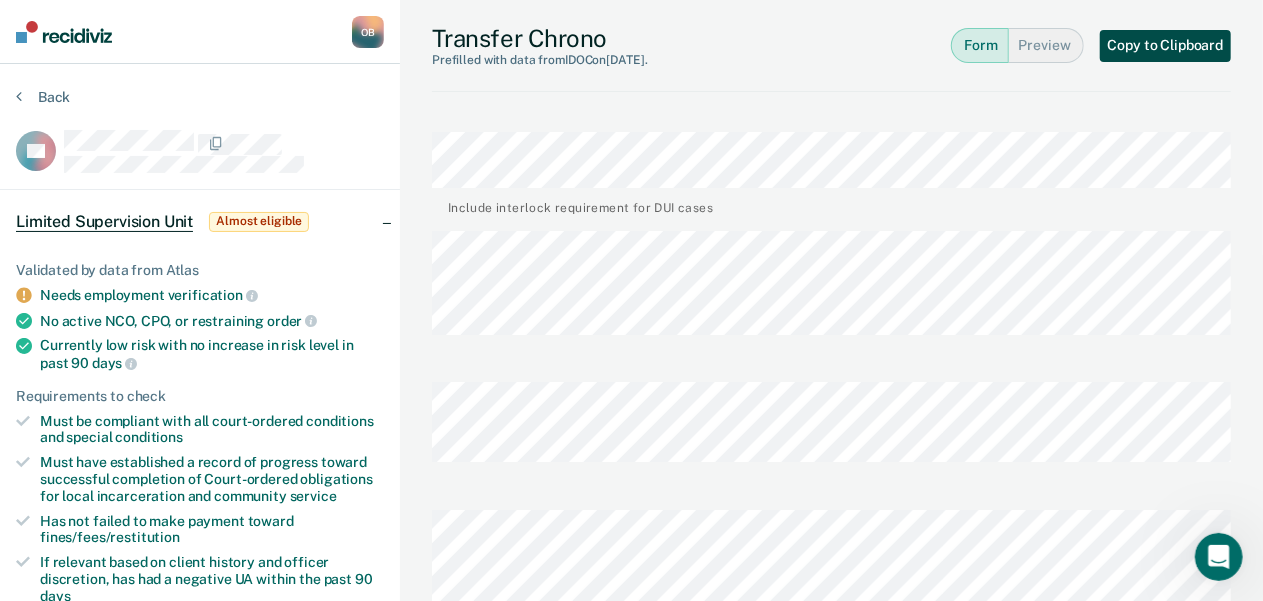 click on "Copy to Clipboard" at bounding box center (1166, 46) 